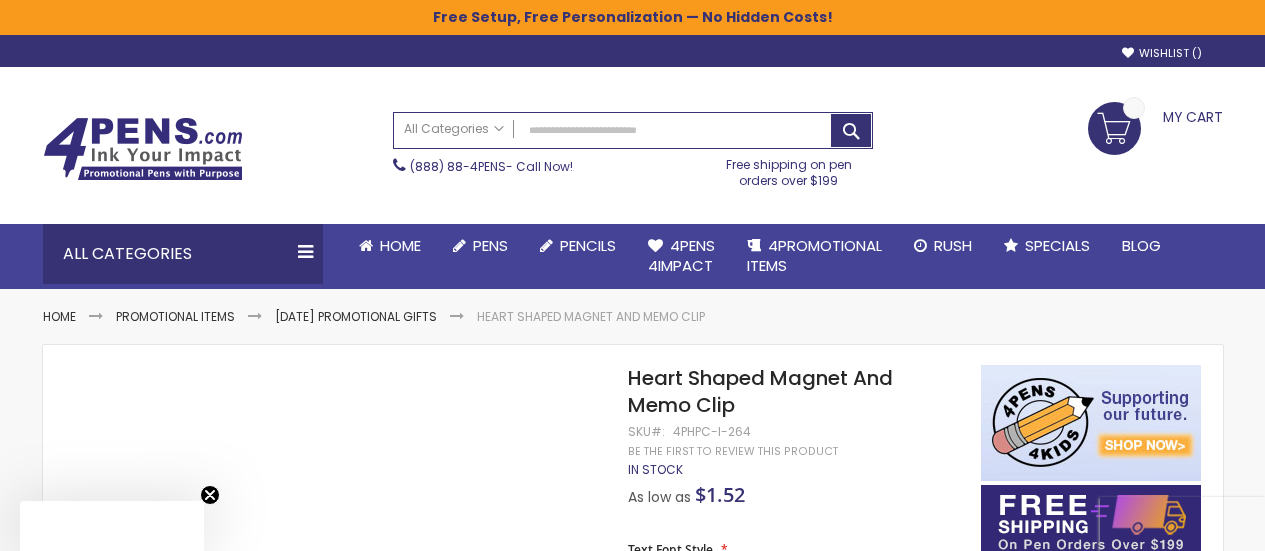 scroll, scrollTop: 225, scrollLeft: 0, axis: vertical 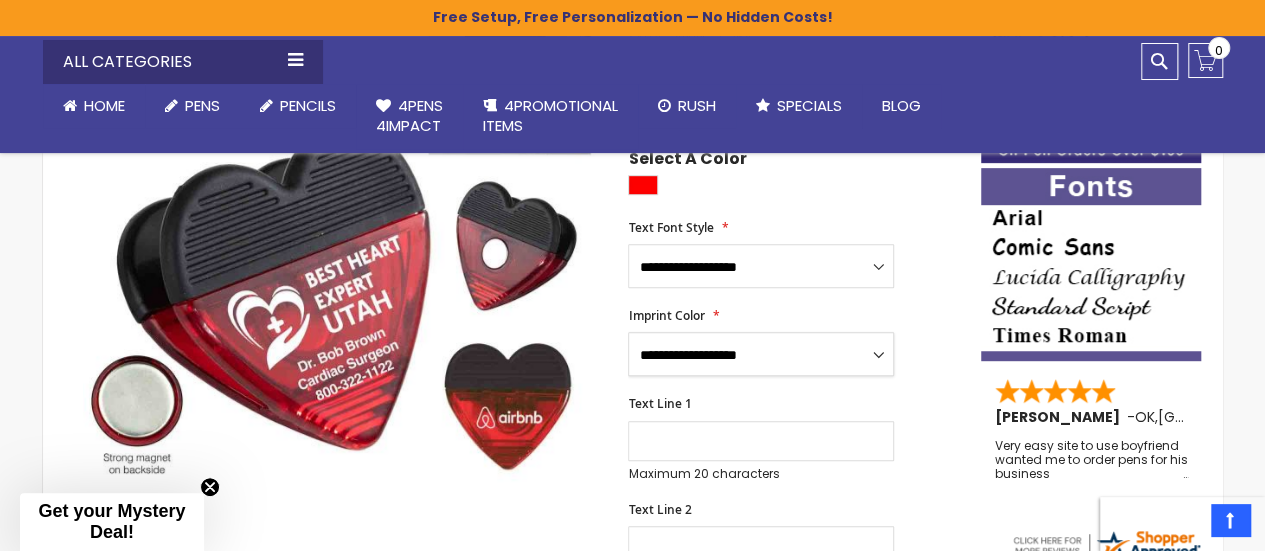 click on "**********" at bounding box center (761, 354) 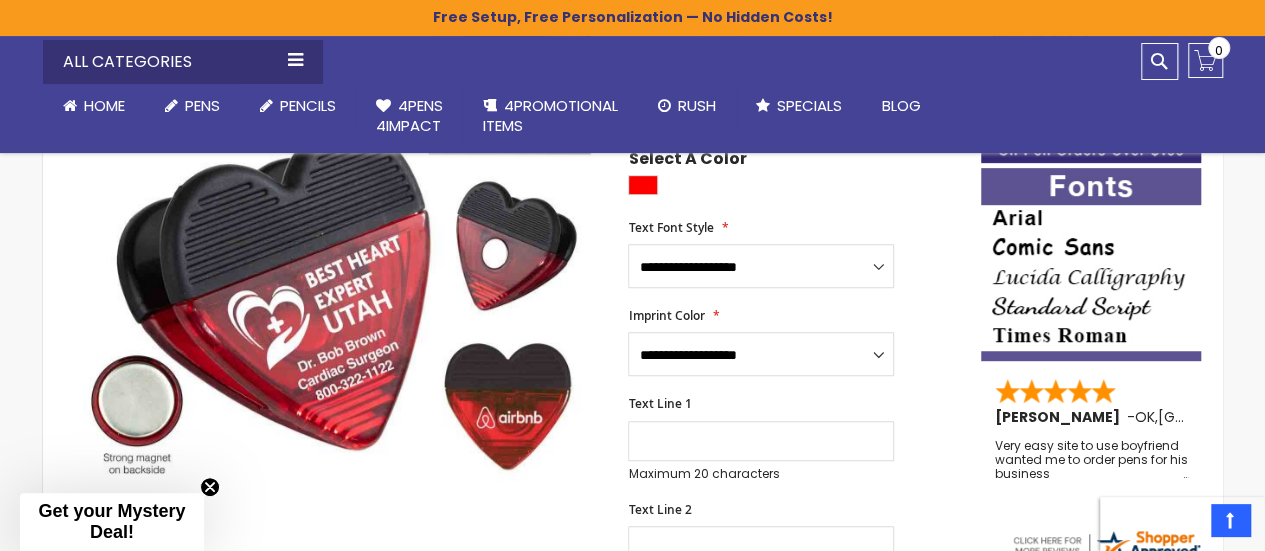 click on "Text Line 1
Maximum 20 characters                 (20 remaining)" at bounding box center (794, 438) 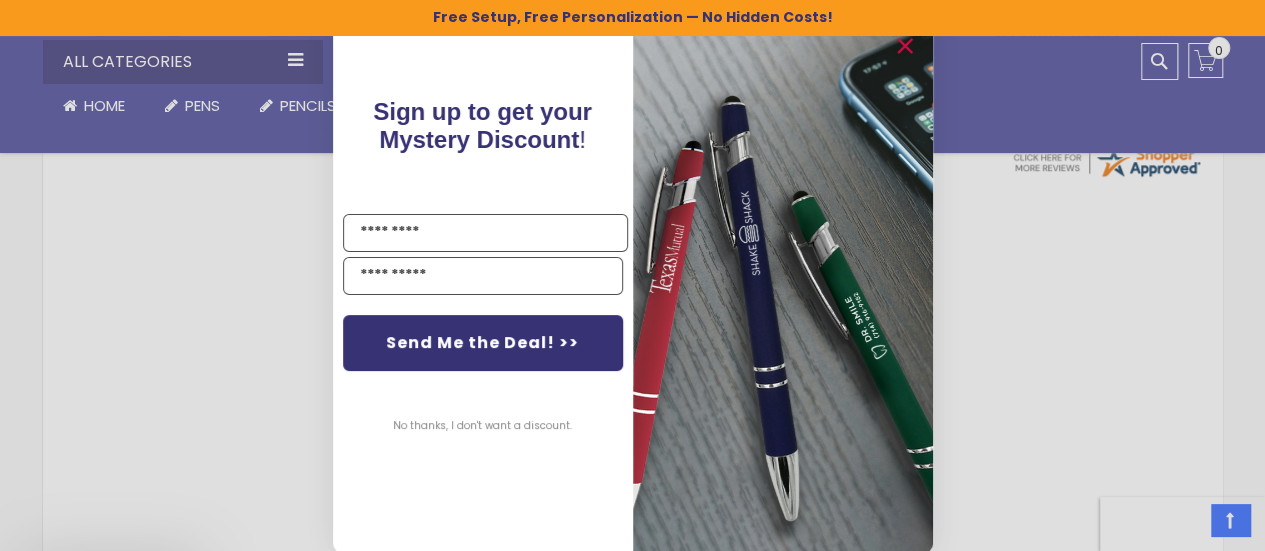 scroll, scrollTop: 1185, scrollLeft: 0, axis: vertical 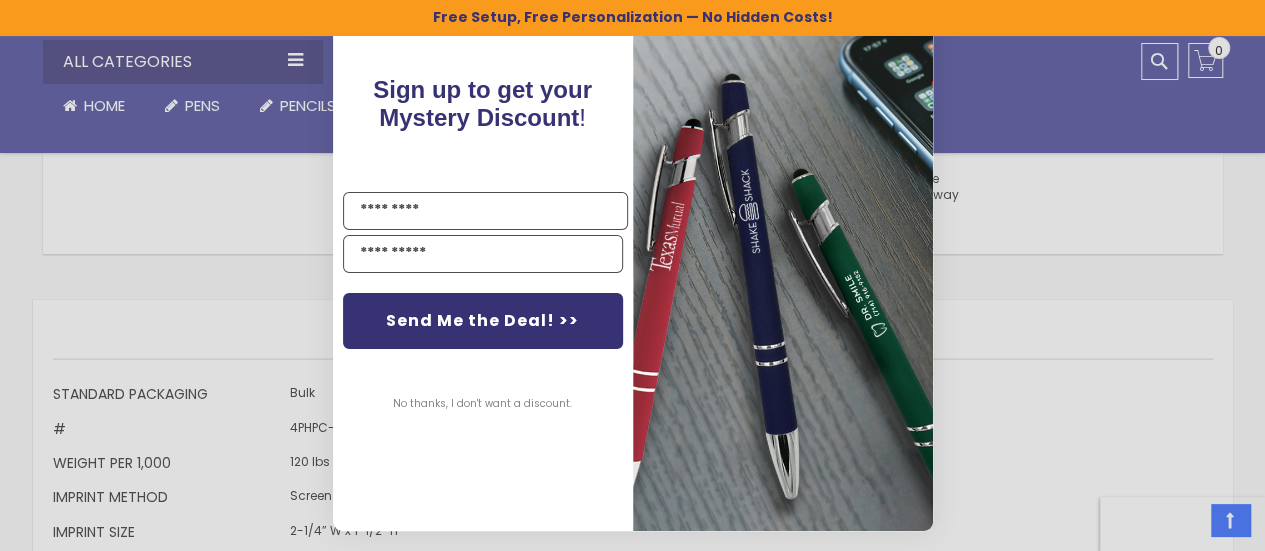 click on "Close dialog Sign up to get your Mystery Discount !
Name Send Me the Deal! >> No thanks, I don't want a discount. ******" at bounding box center (632, 275) 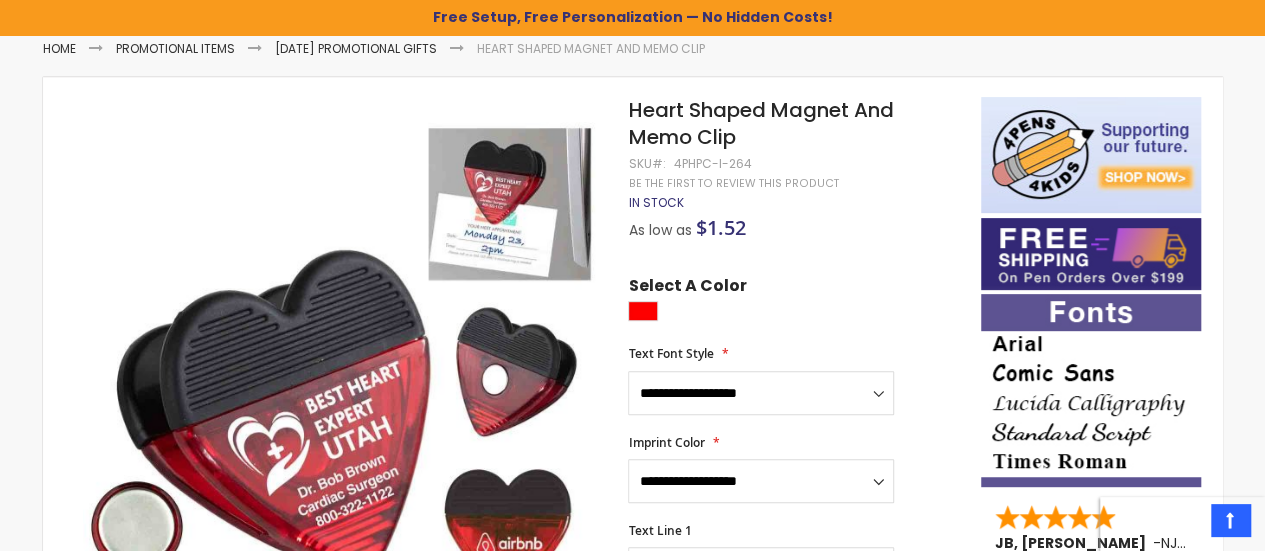 scroll, scrollTop: 0, scrollLeft: 0, axis: both 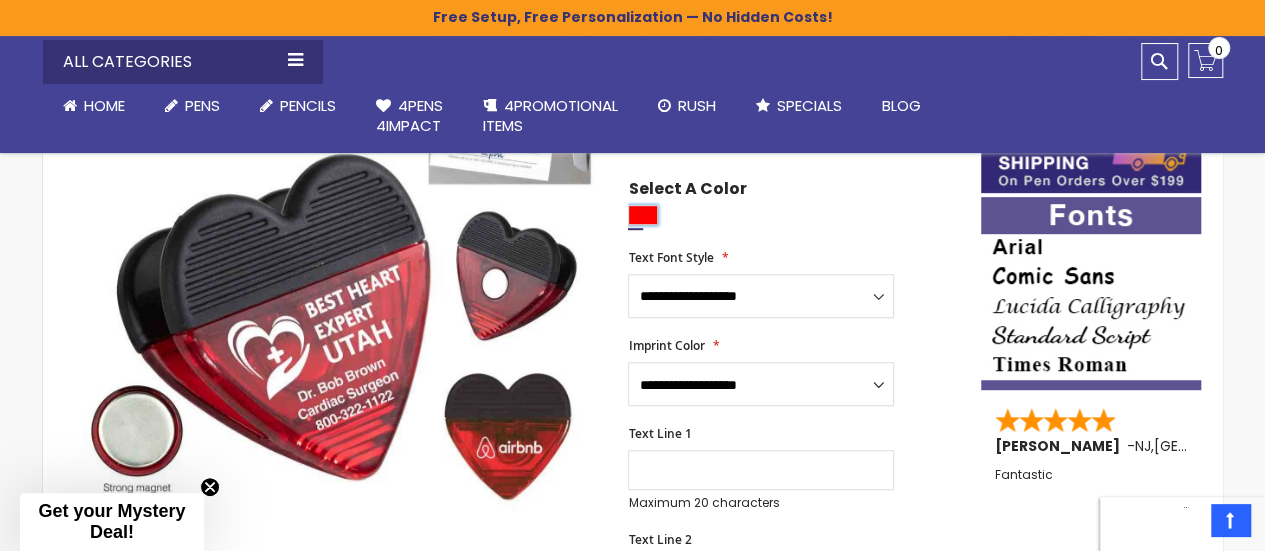 click at bounding box center (643, 215) 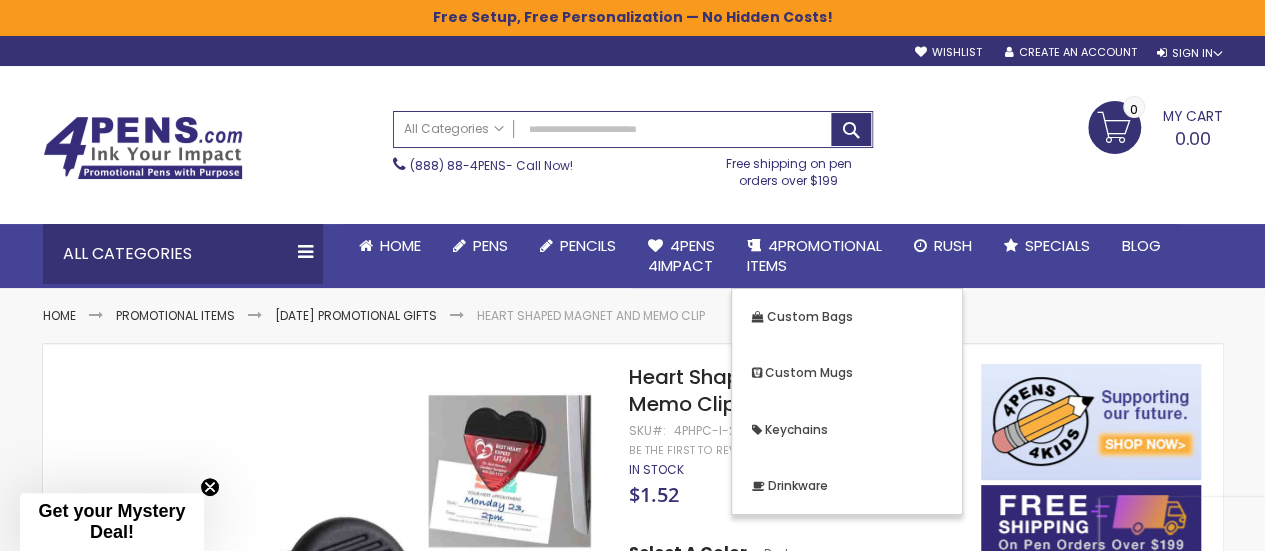 scroll, scrollTop: 1, scrollLeft: 0, axis: vertical 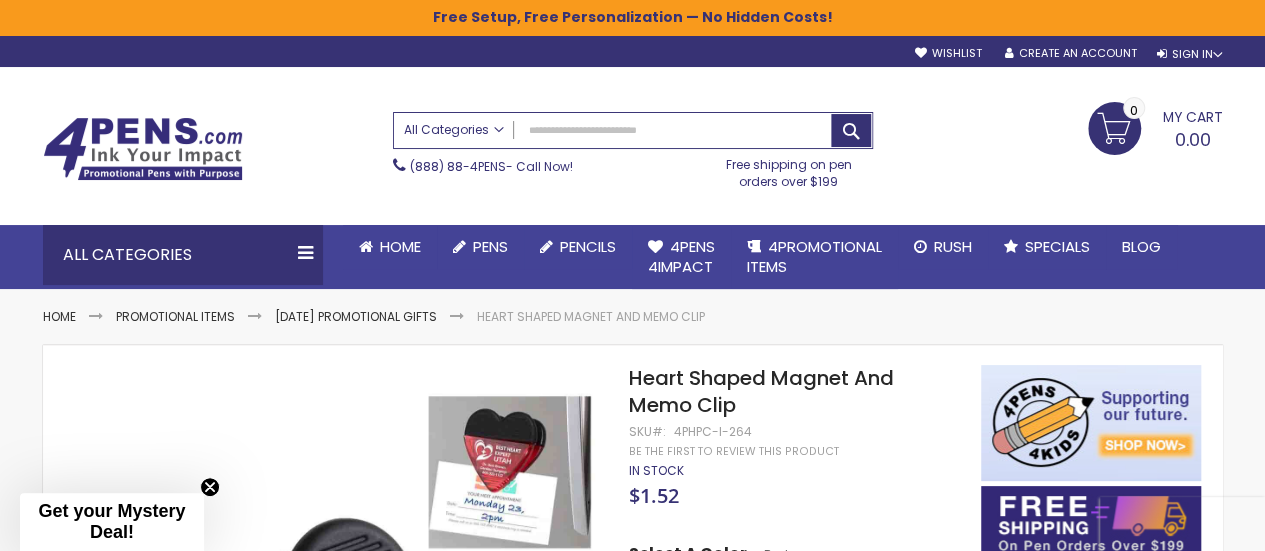 click on "All Categories" at bounding box center (454, 129) 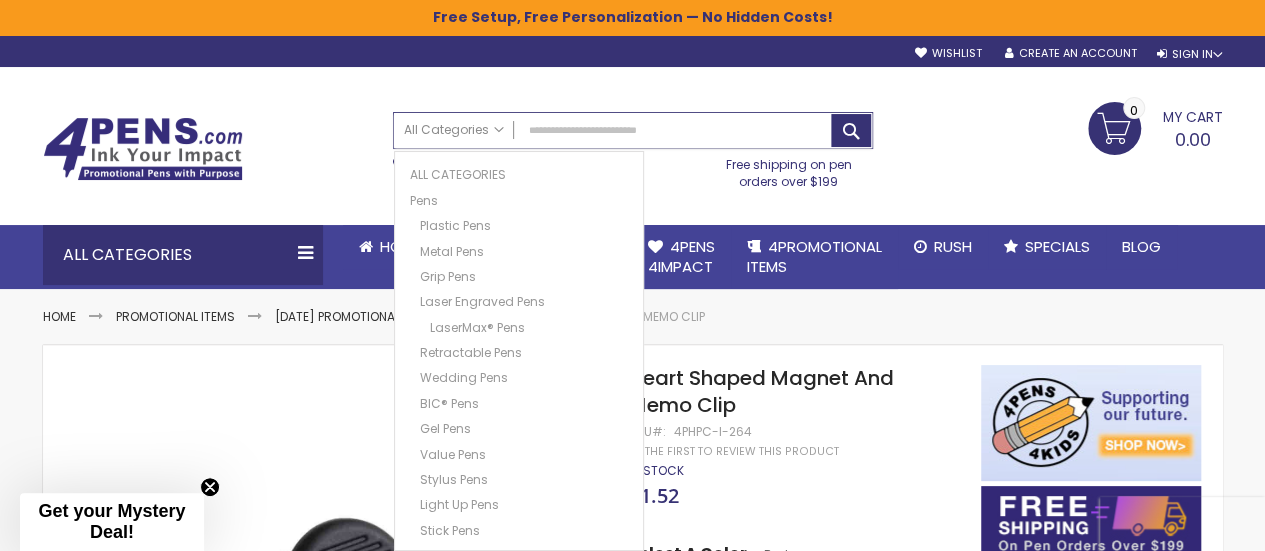 click on "Search" at bounding box center [633, 130] 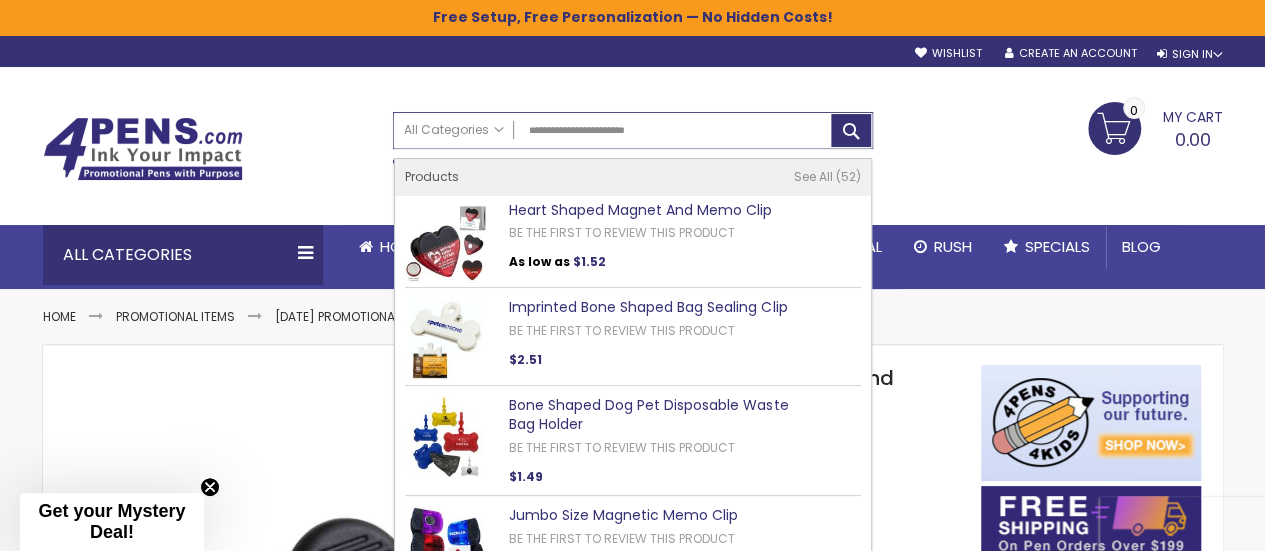 type on "**********" 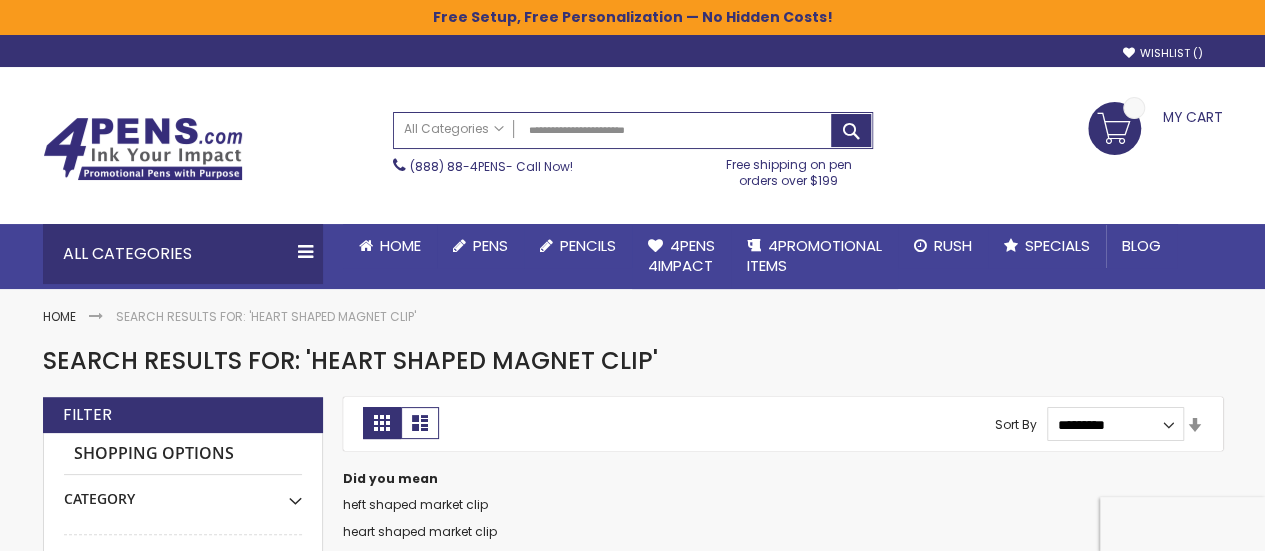 scroll, scrollTop: 490, scrollLeft: 0, axis: vertical 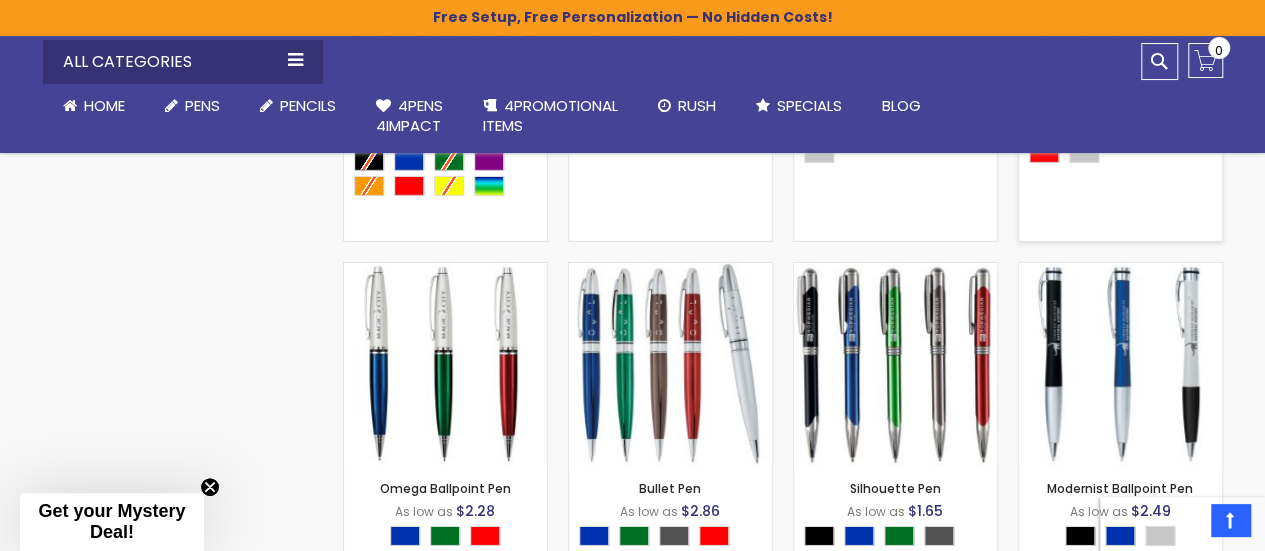 click on "Sleeker Silver Pen
As low as
$0.43
-
***
+" at bounding box center (1120, 149) 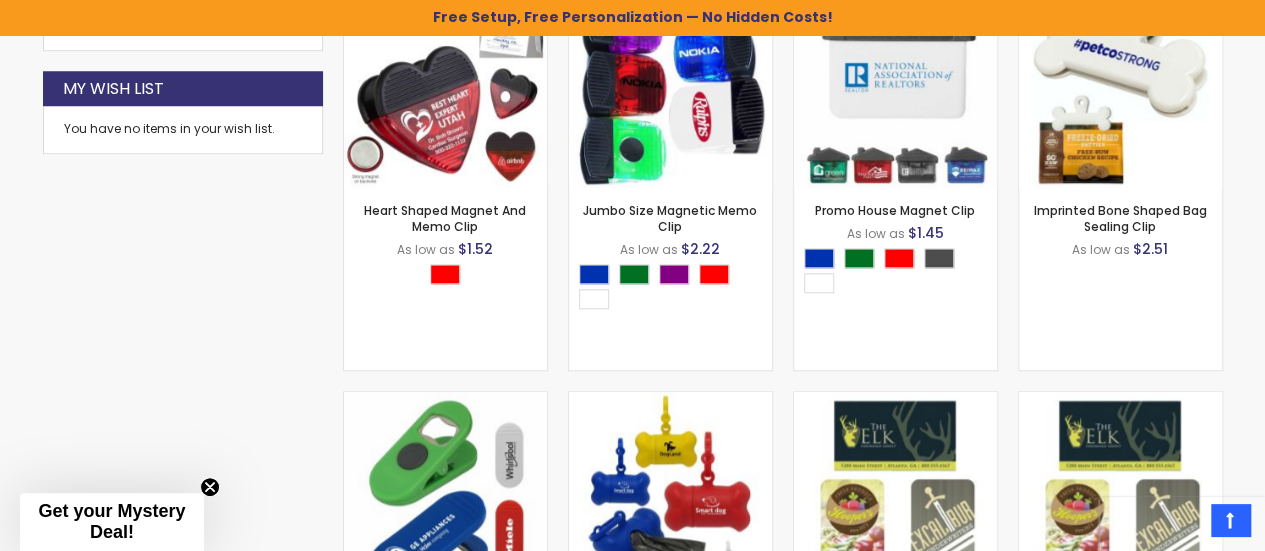 scroll, scrollTop: 0, scrollLeft: 0, axis: both 